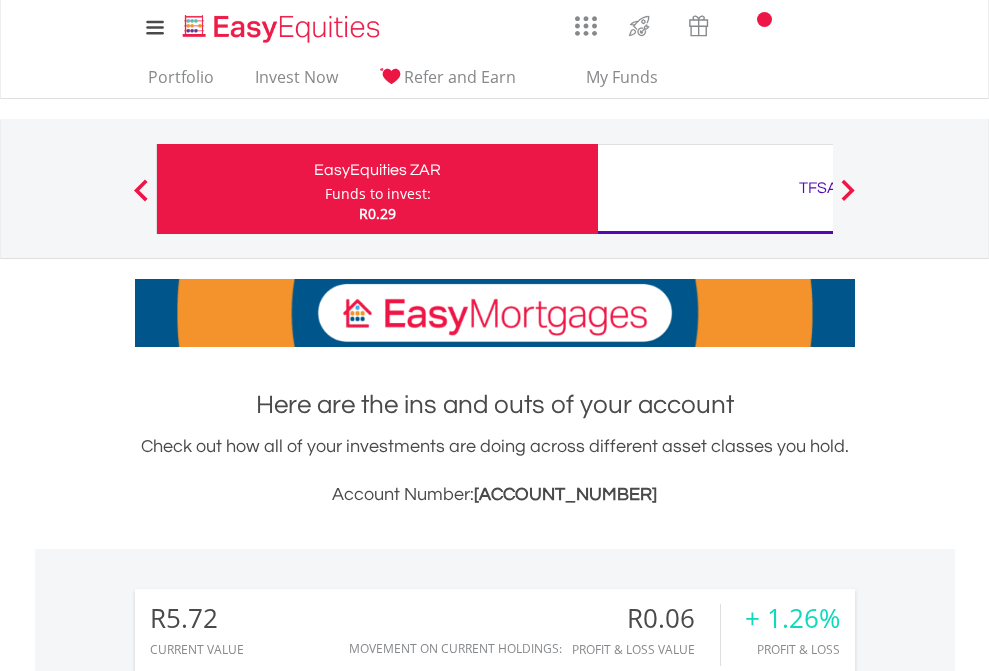 scroll, scrollTop: 0, scrollLeft: 0, axis: both 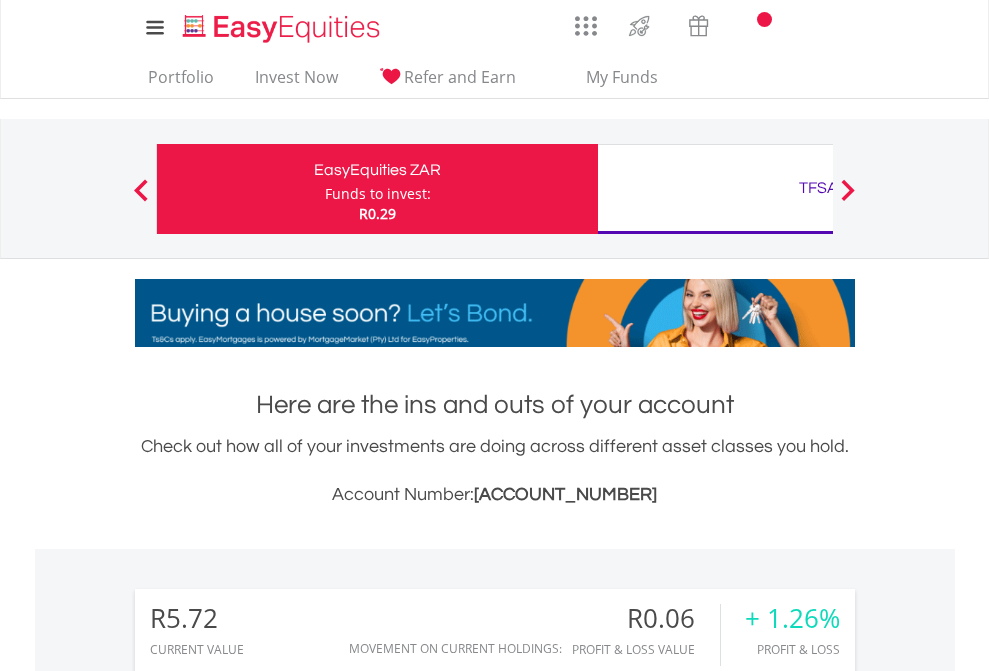click on "Funds to invest:" at bounding box center (378, 194) 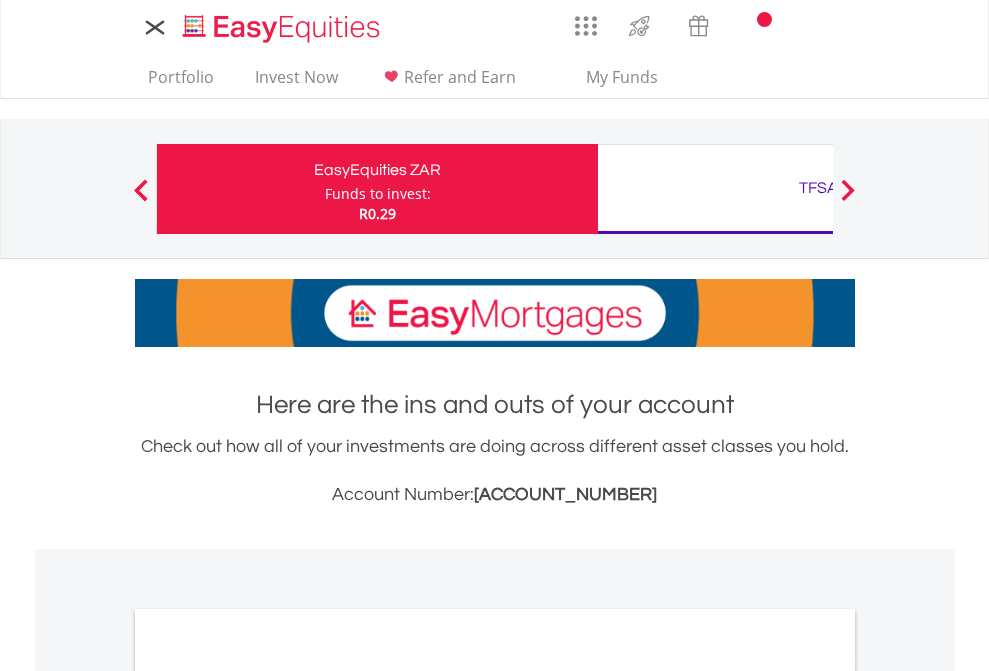 scroll, scrollTop: 0, scrollLeft: 0, axis: both 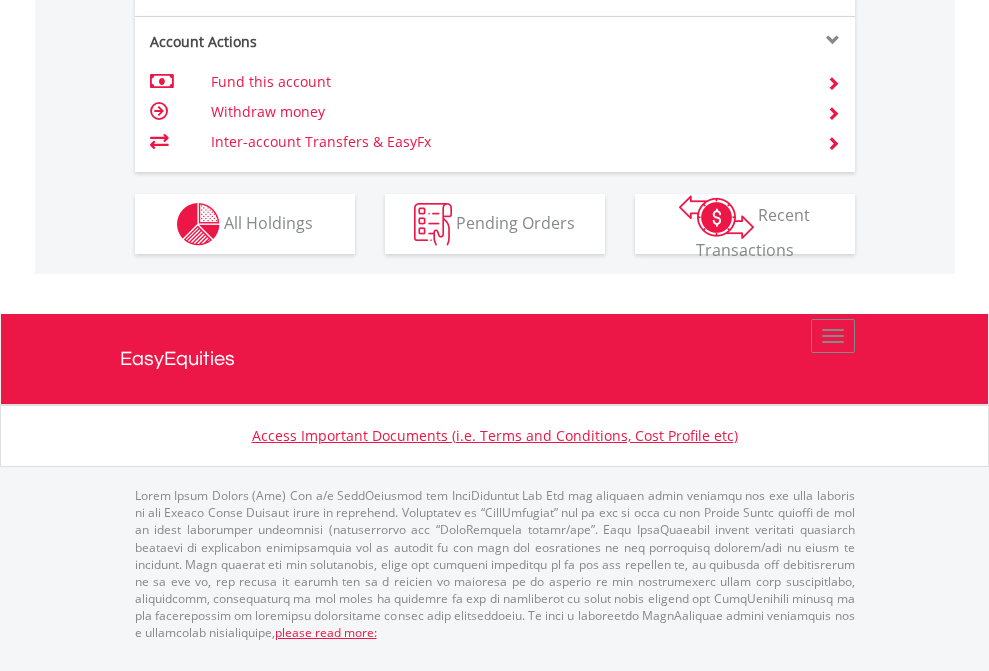 click on "Investment types" at bounding box center [706, -337] 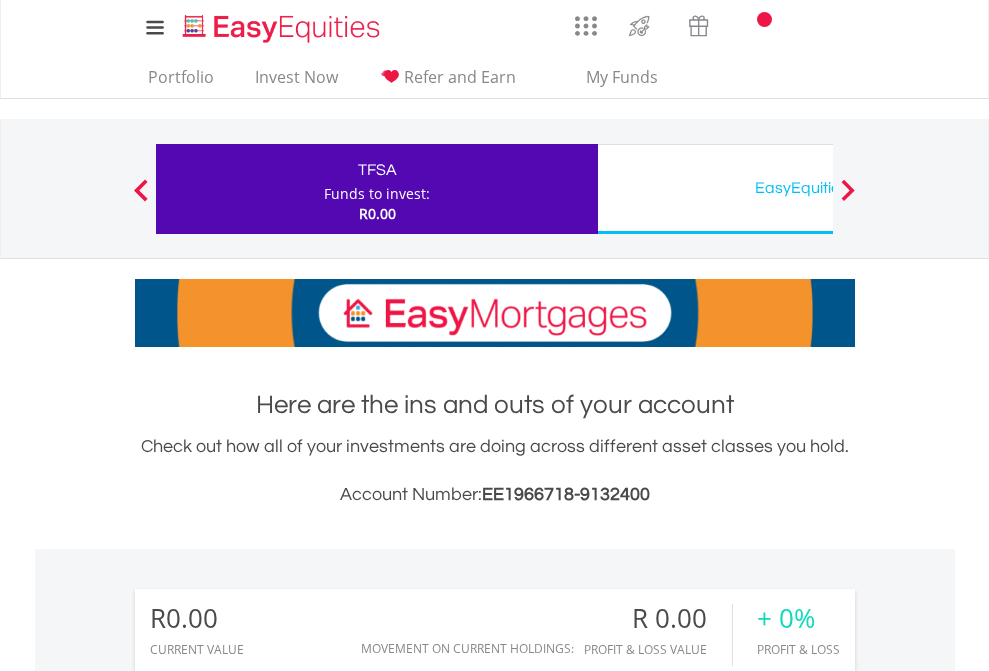 scroll, scrollTop: 0, scrollLeft: 0, axis: both 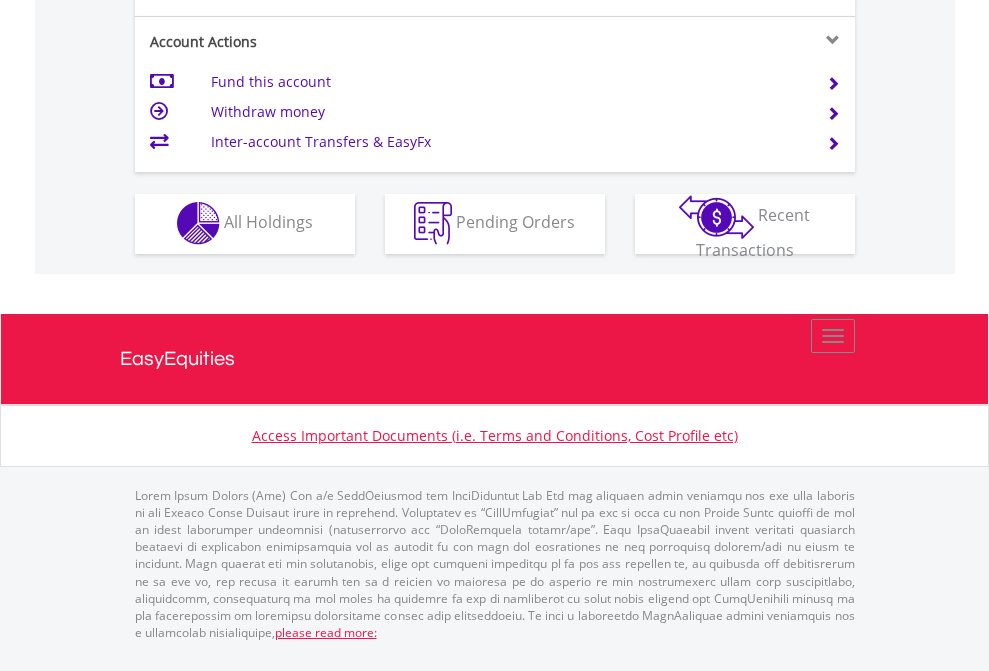 click on "Investment types" at bounding box center (706, -353) 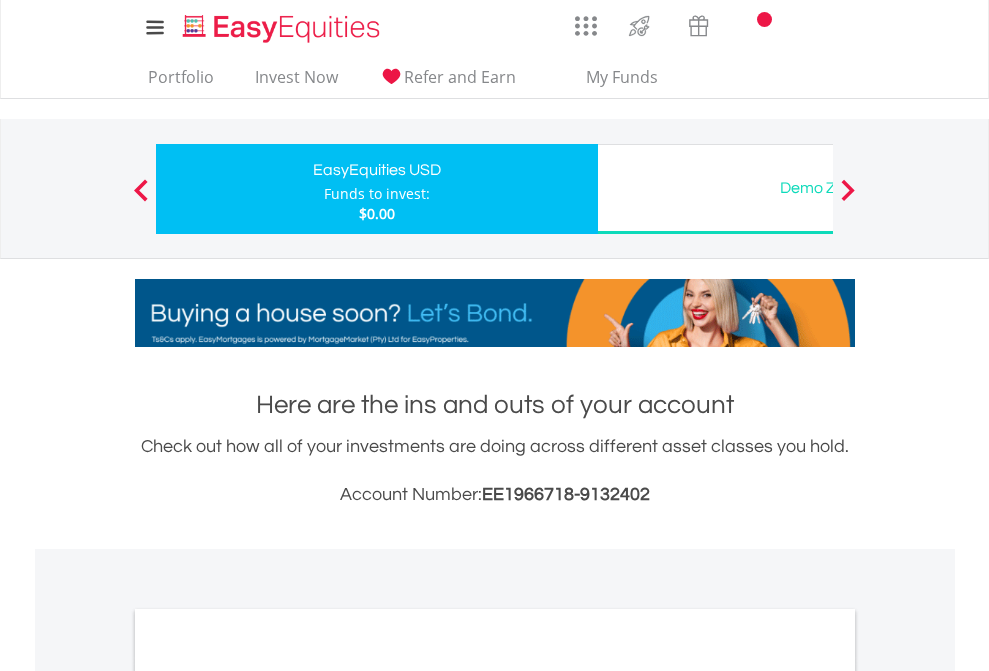 scroll, scrollTop: 0, scrollLeft: 0, axis: both 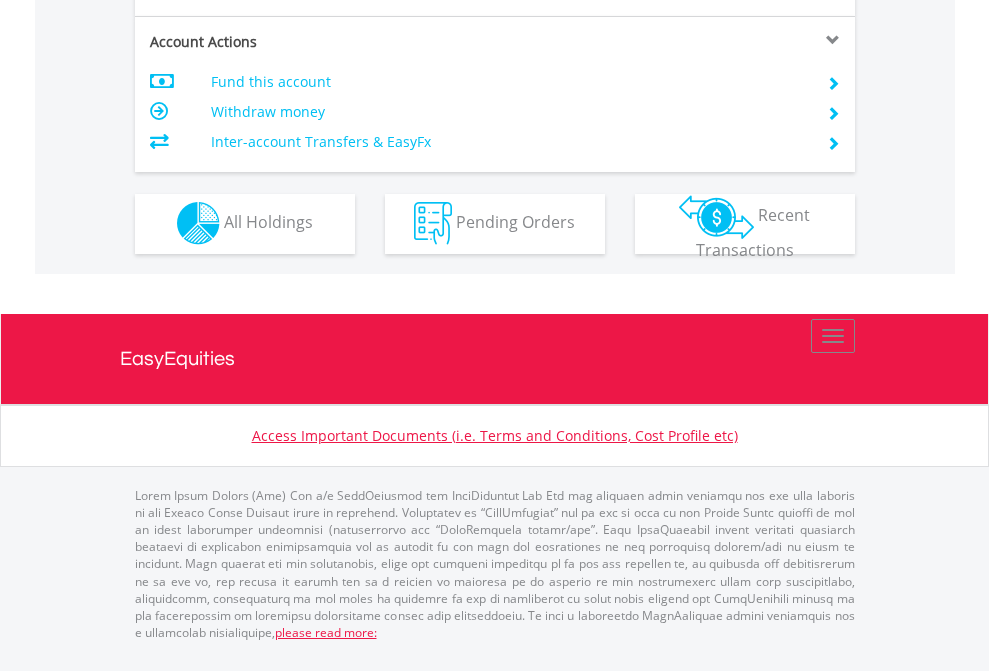 click on "Investment types" at bounding box center [706, -353] 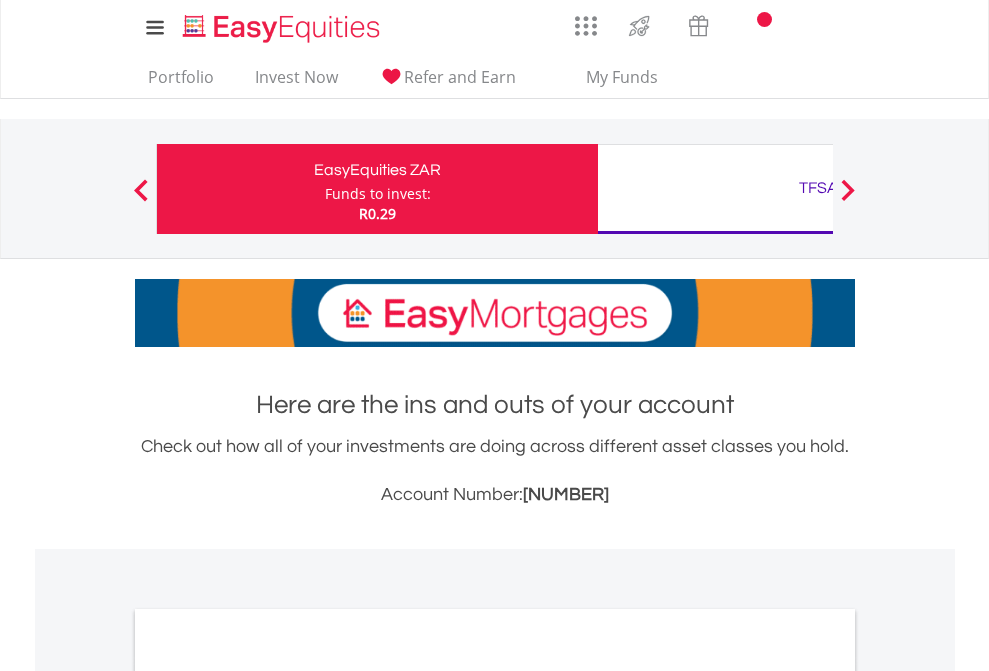 scroll, scrollTop: 1202, scrollLeft: 0, axis: vertical 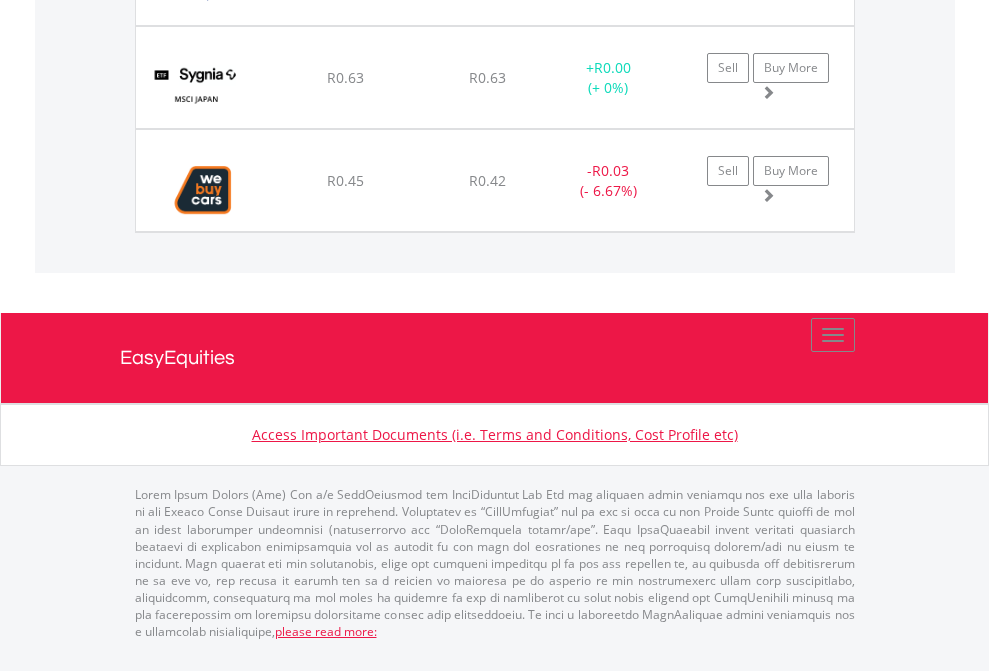 click on "TFSA" at bounding box center (818, -1997) 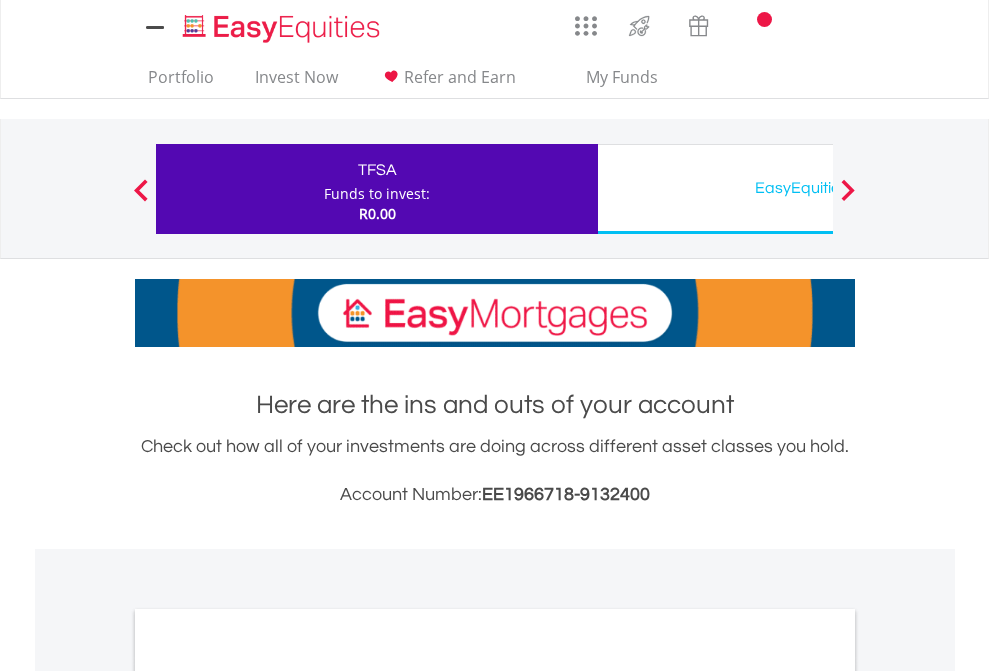 scroll, scrollTop: 0, scrollLeft: 0, axis: both 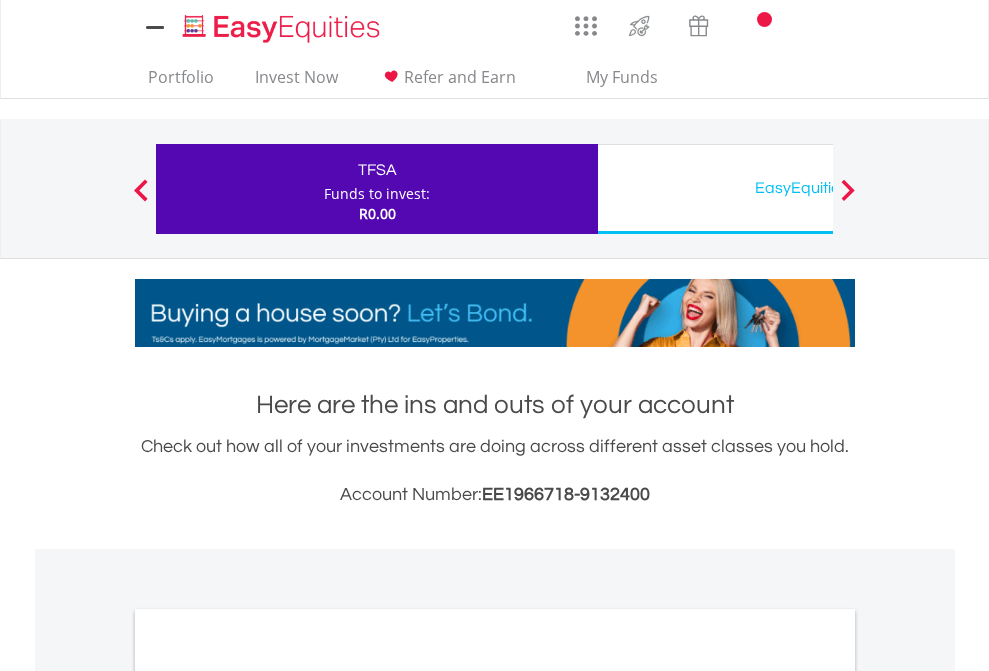 click on "All Holdings" at bounding box center [268, 1096] 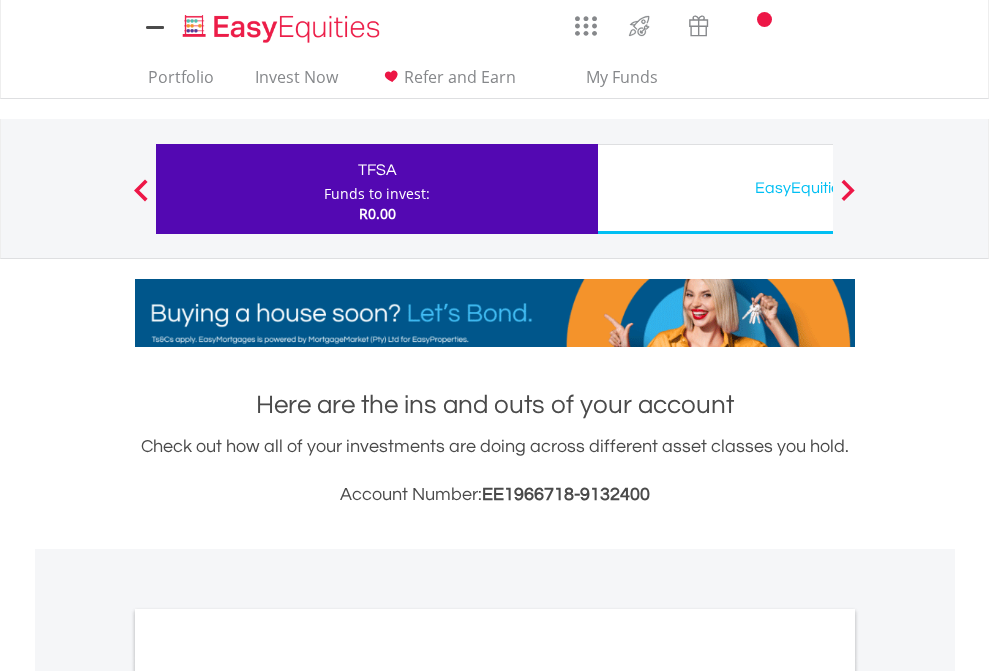 scroll, scrollTop: 1202, scrollLeft: 0, axis: vertical 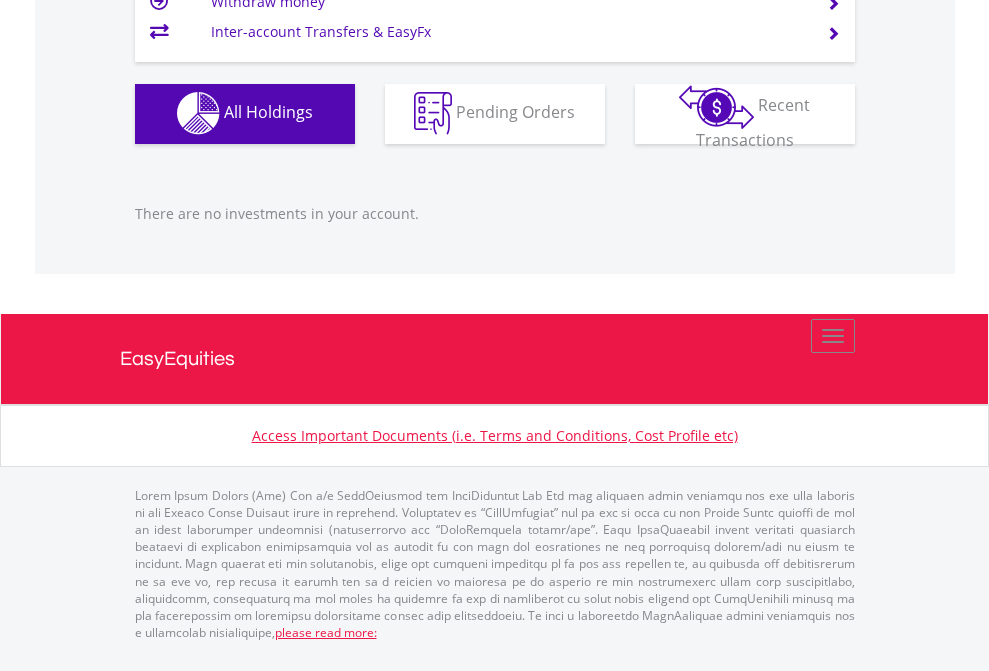 click on "EasyEquities USD" at bounding box center (818, -1142) 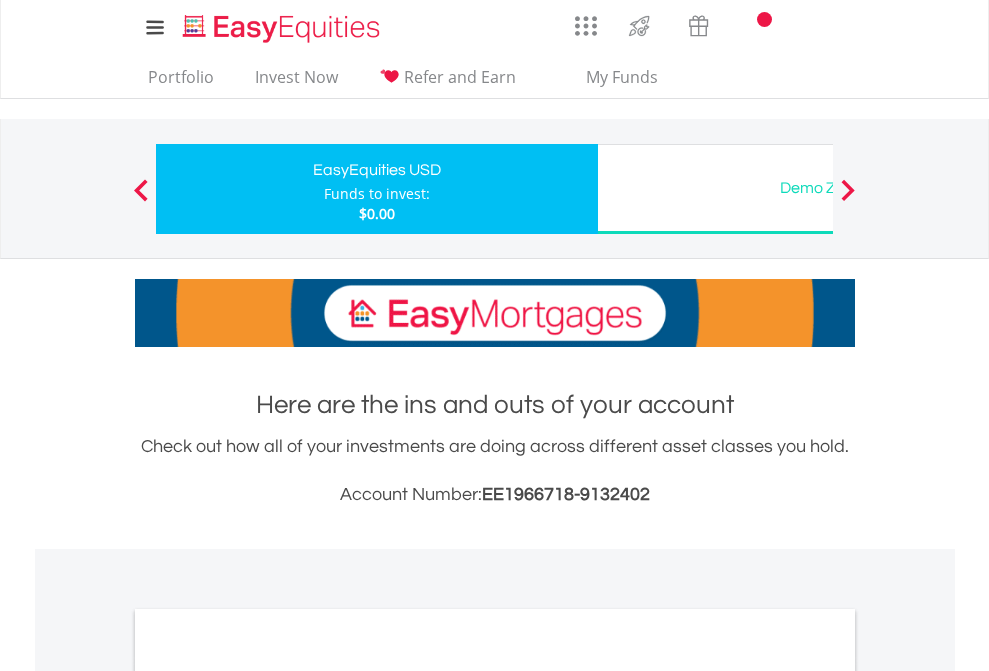 scroll, scrollTop: 0, scrollLeft: 0, axis: both 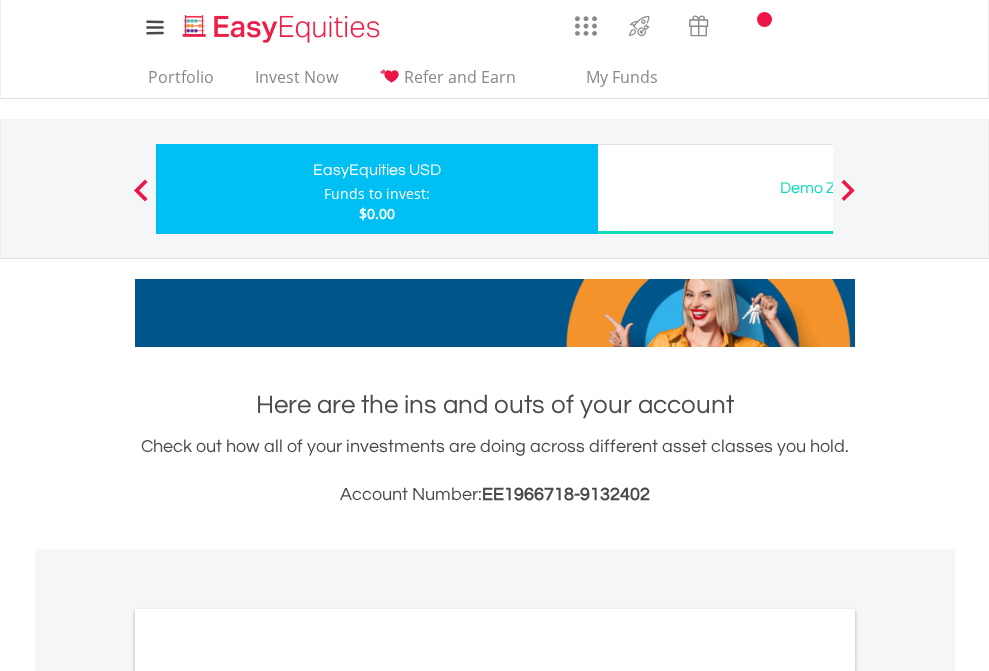 click on "All Holdings" at bounding box center [268, 1096] 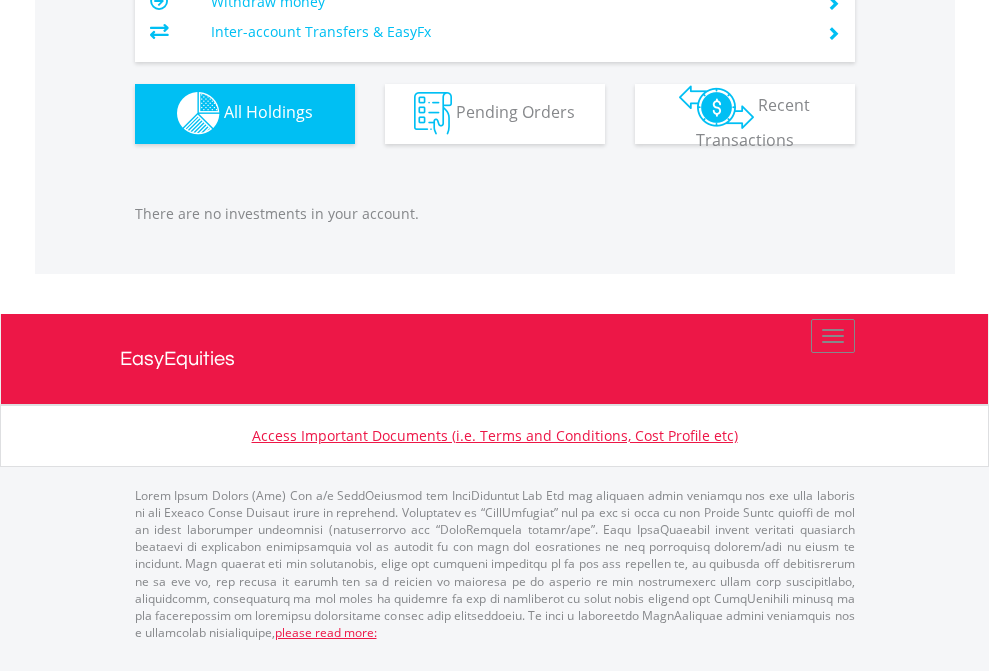 scroll, scrollTop: 1980, scrollLeft: 0, axis: vertical 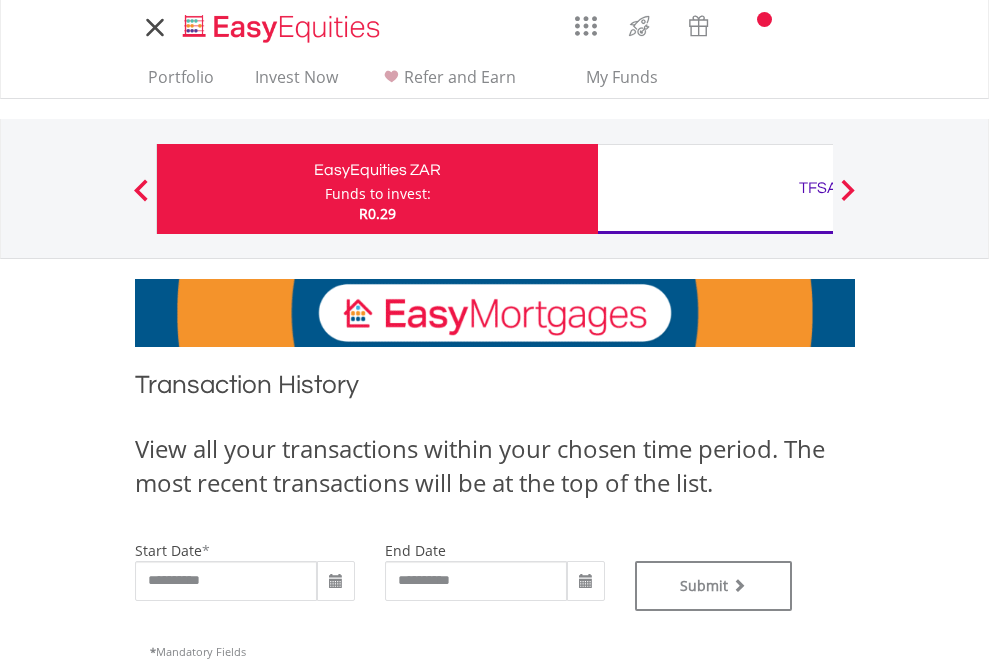 type on "**********" 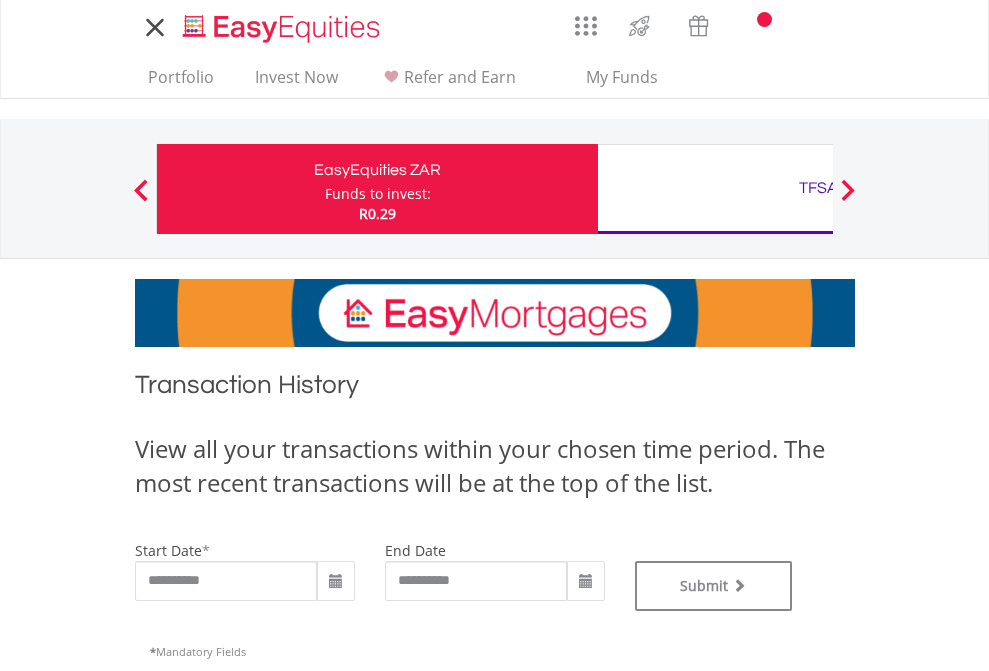 type on "**********" 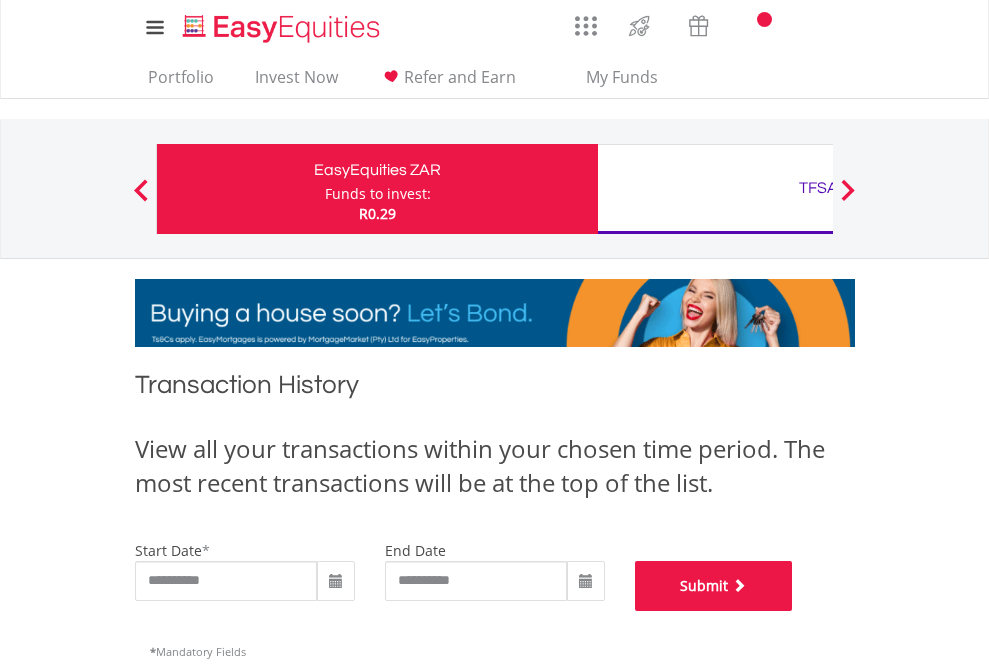 click on "Submit" at bounding box center [714, 586] 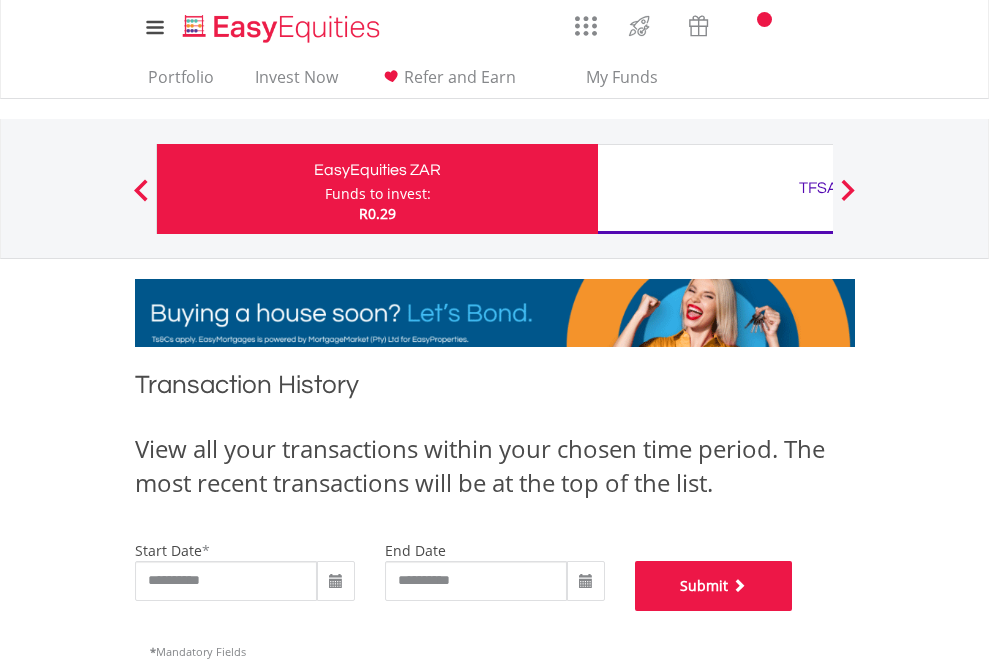 scroll, scrollTop: 811, scrollLeft: 0, axis: vertical 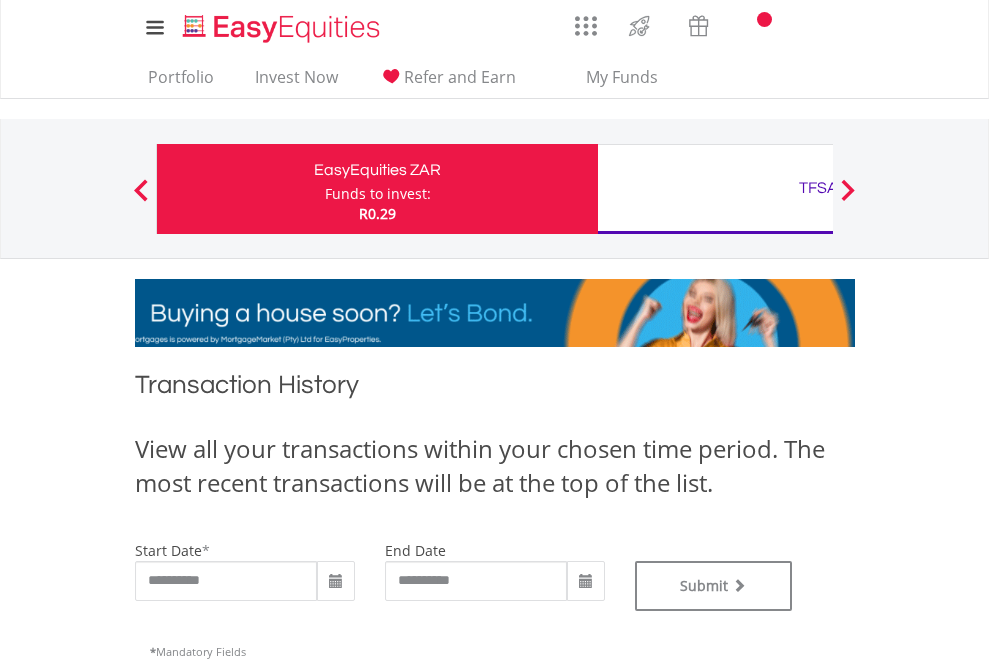 click on "TFSA" at bounding box center (818, 188) 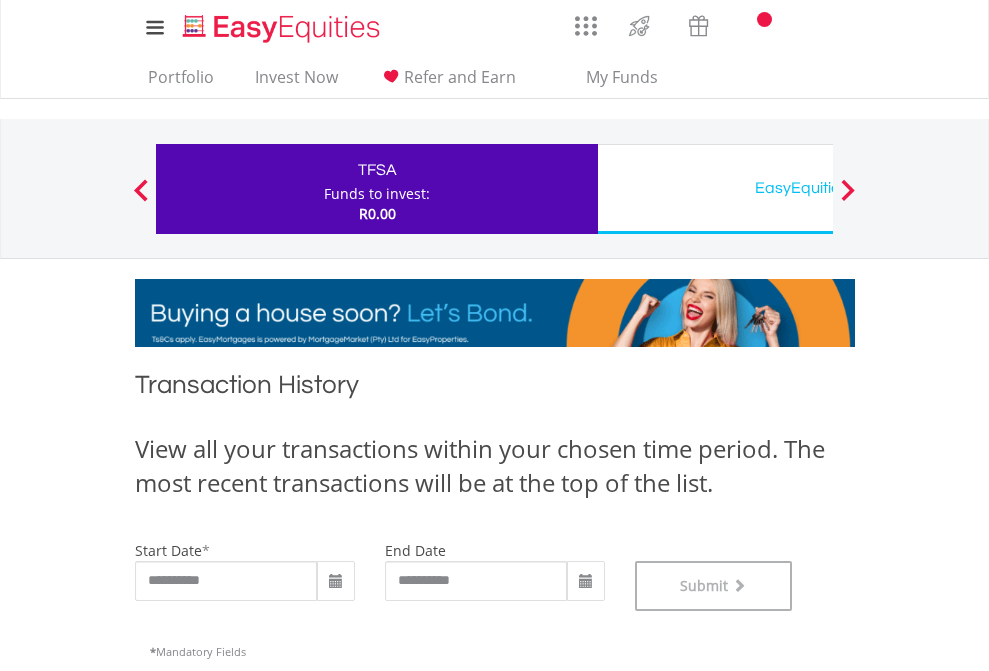 scroll, scrollTop: 811, scrollLeft: 0, axis: vertical 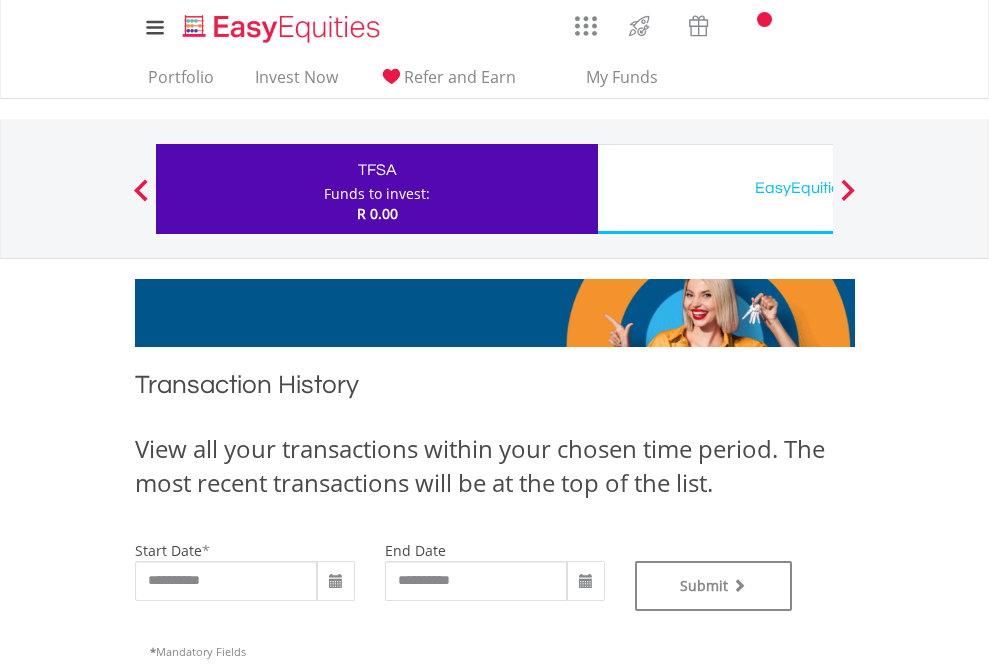 click on "EasyEquities USD" at bounding box center (818, 188) 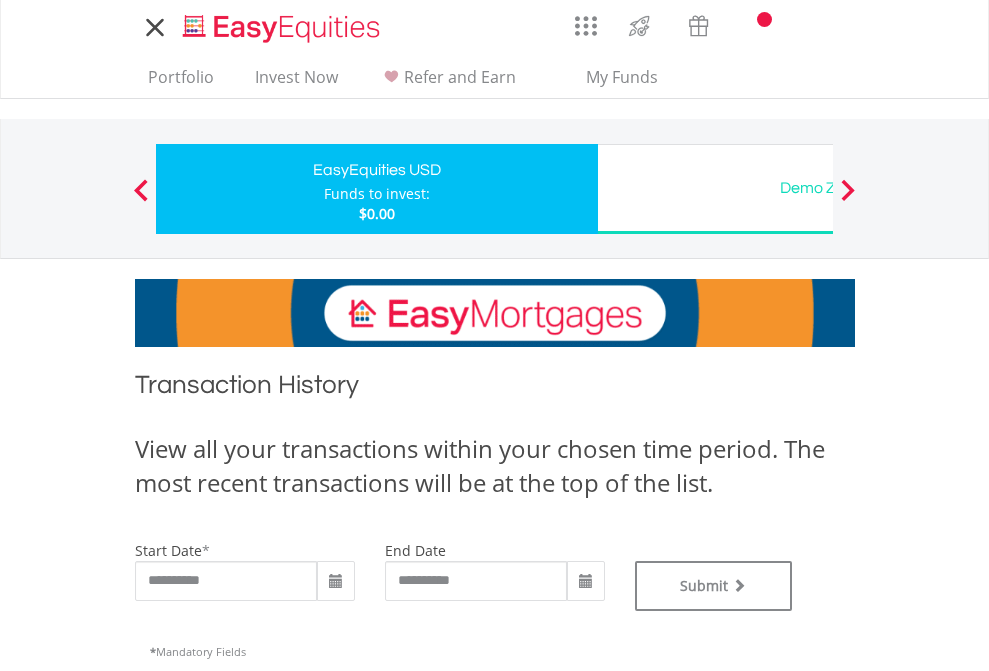 scroll, scrollTop: 0, scrollLeft: 0, axis: both 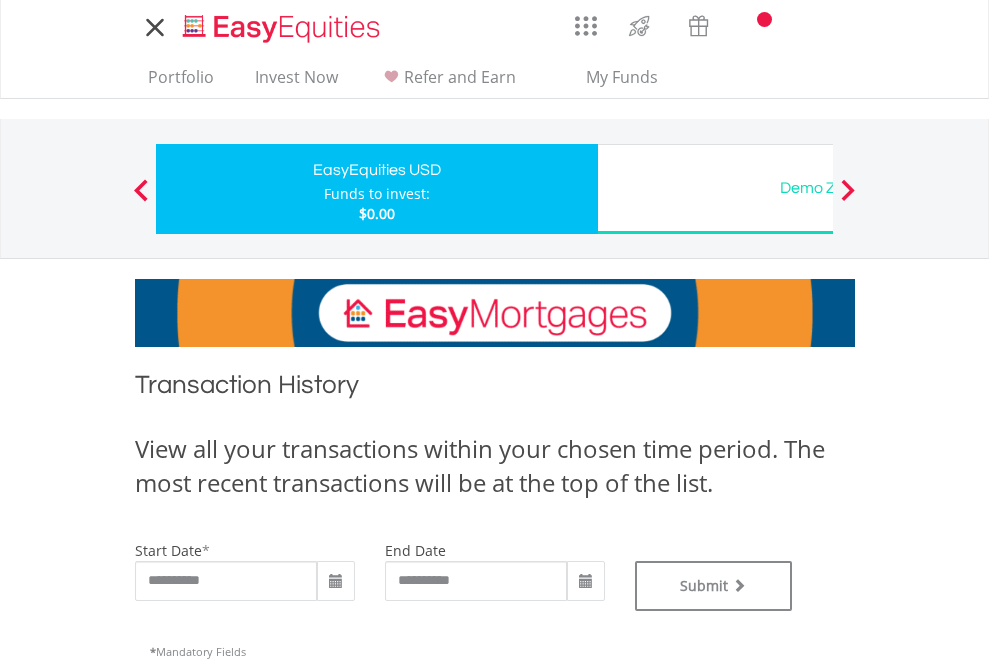 type on "**********" 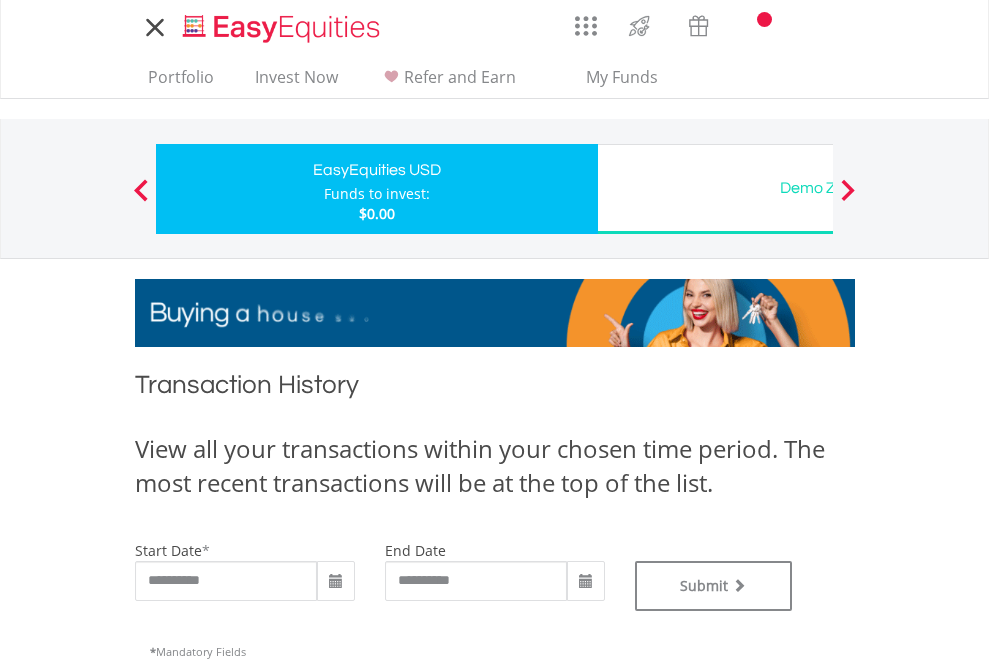 type on "**********" 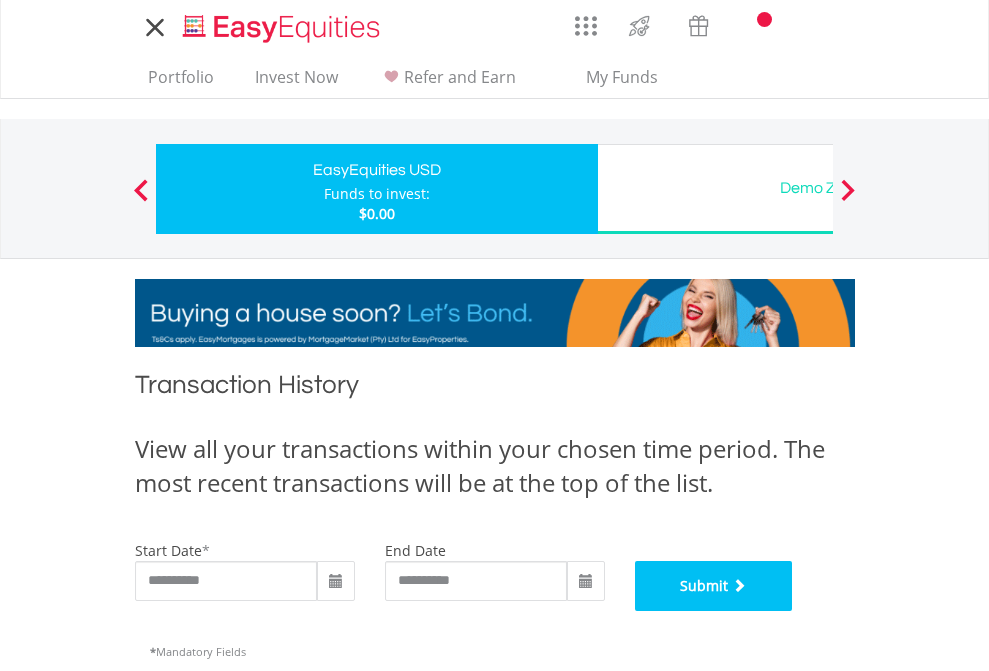 click on "Submit" at bounding box center (714, 586) 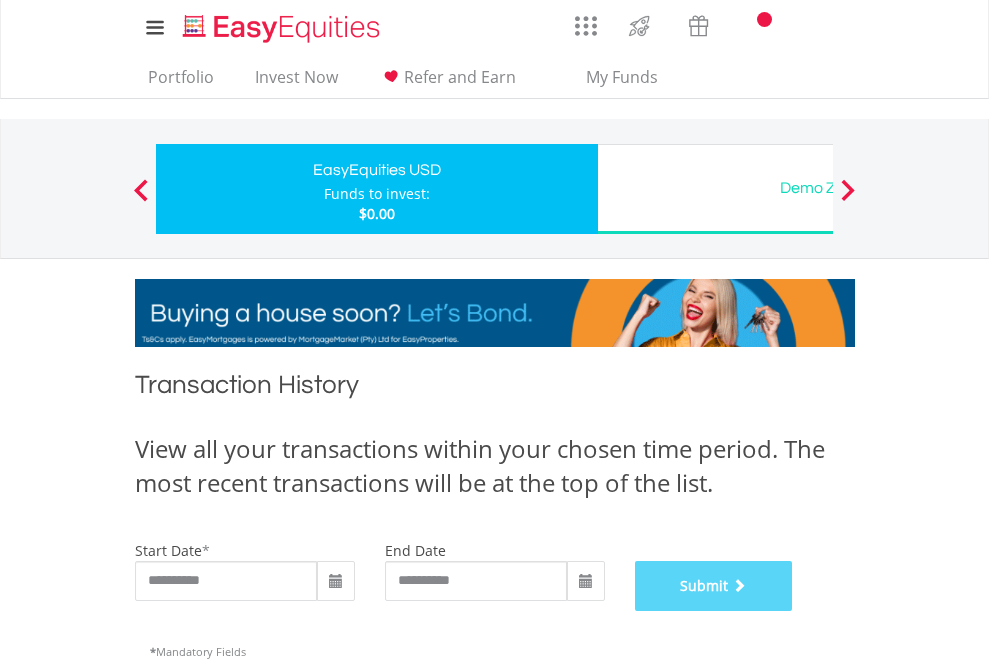 scroll, scrollTop: 811, scrollLeft: 0, axis: vertical 